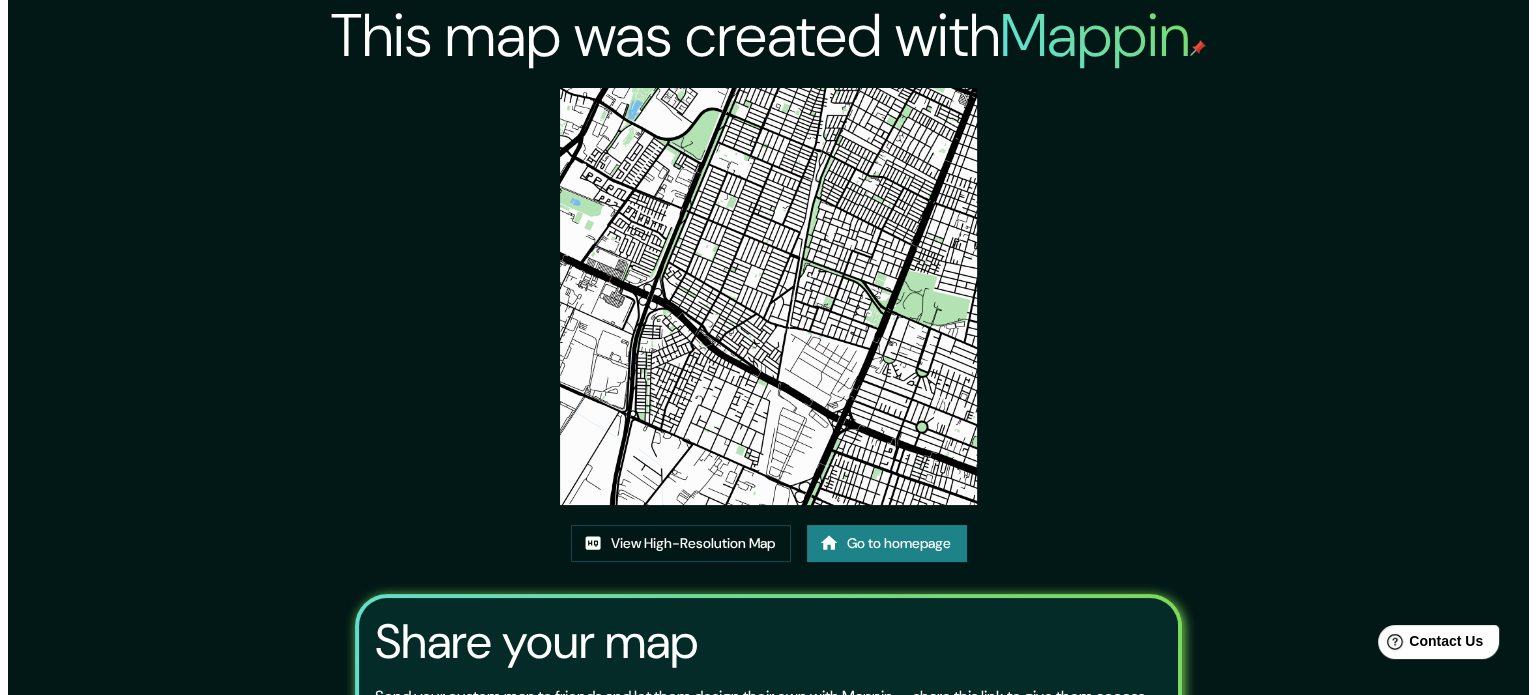 scroll, scrollTop: 0, scrollLeft: 0, axis: both 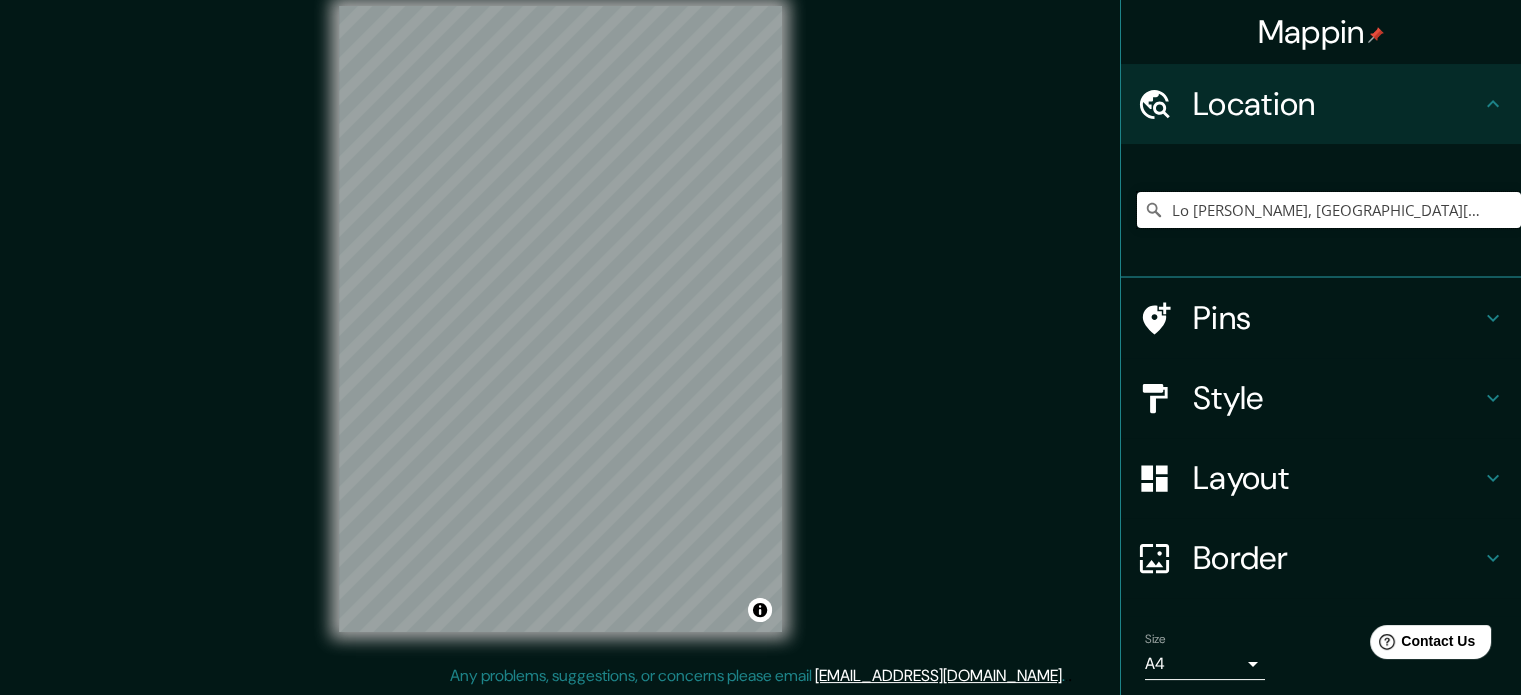 click on "Lo Espejo, Región Metropolitana de Santiago, Chile" at bounding box center [1329, 210] 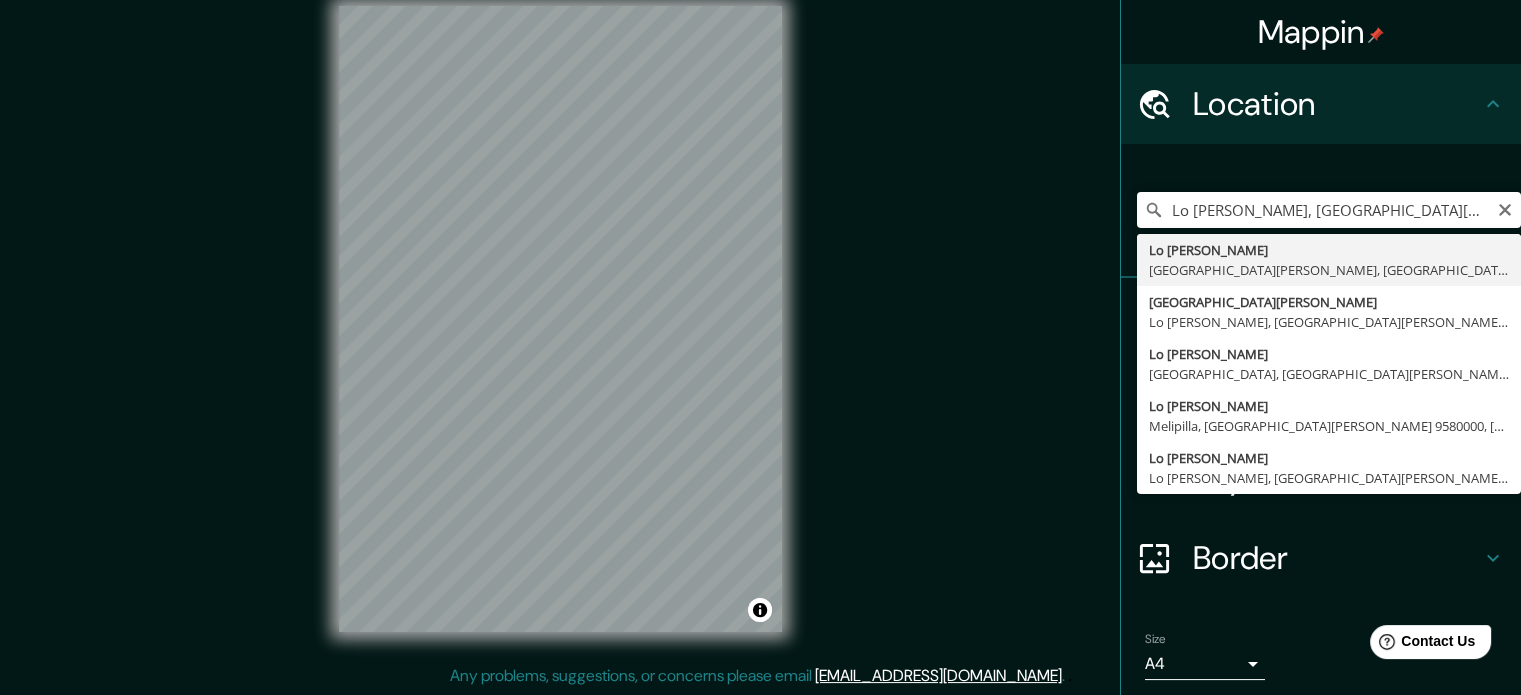 type on "Lo Espejo, Región Metropolitana de Santiago, Chile" 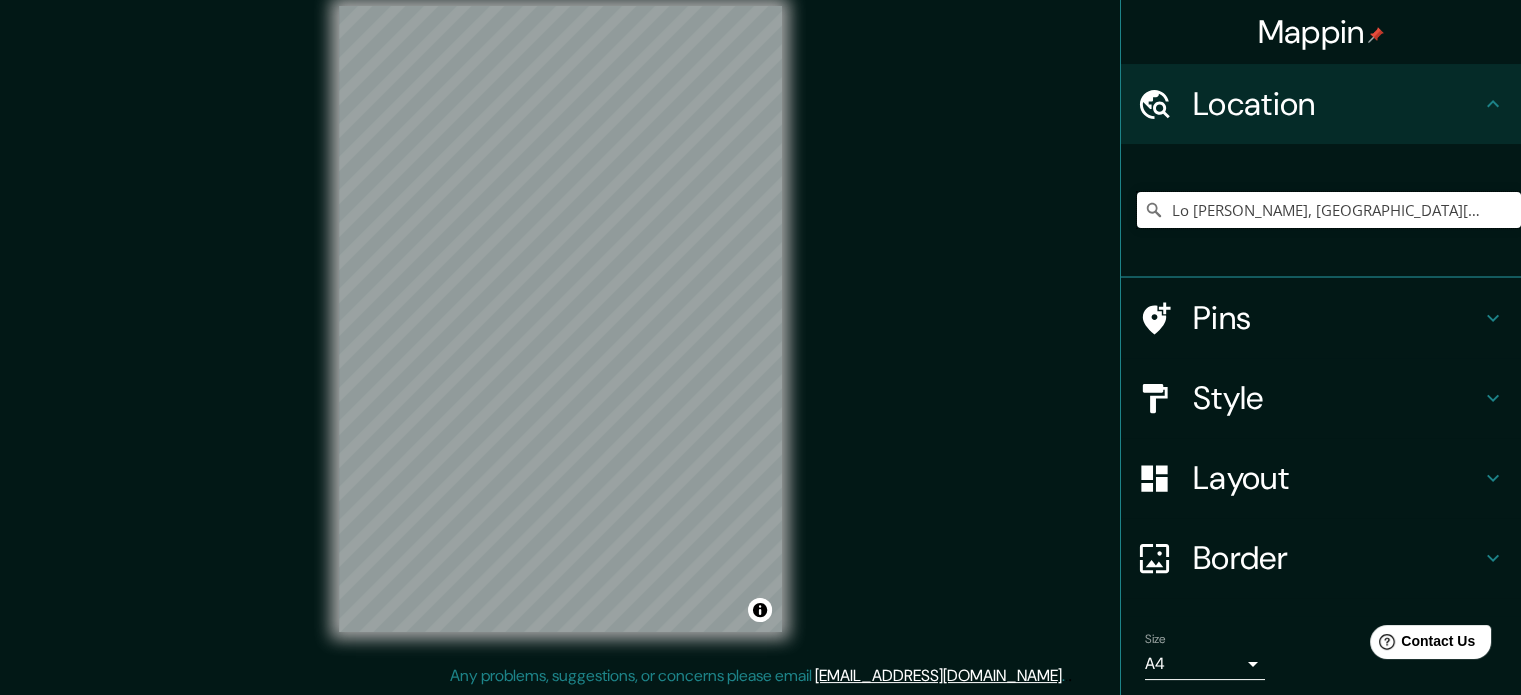 scroll, scrollTop: 0, scrollLeft: 0, axis: both 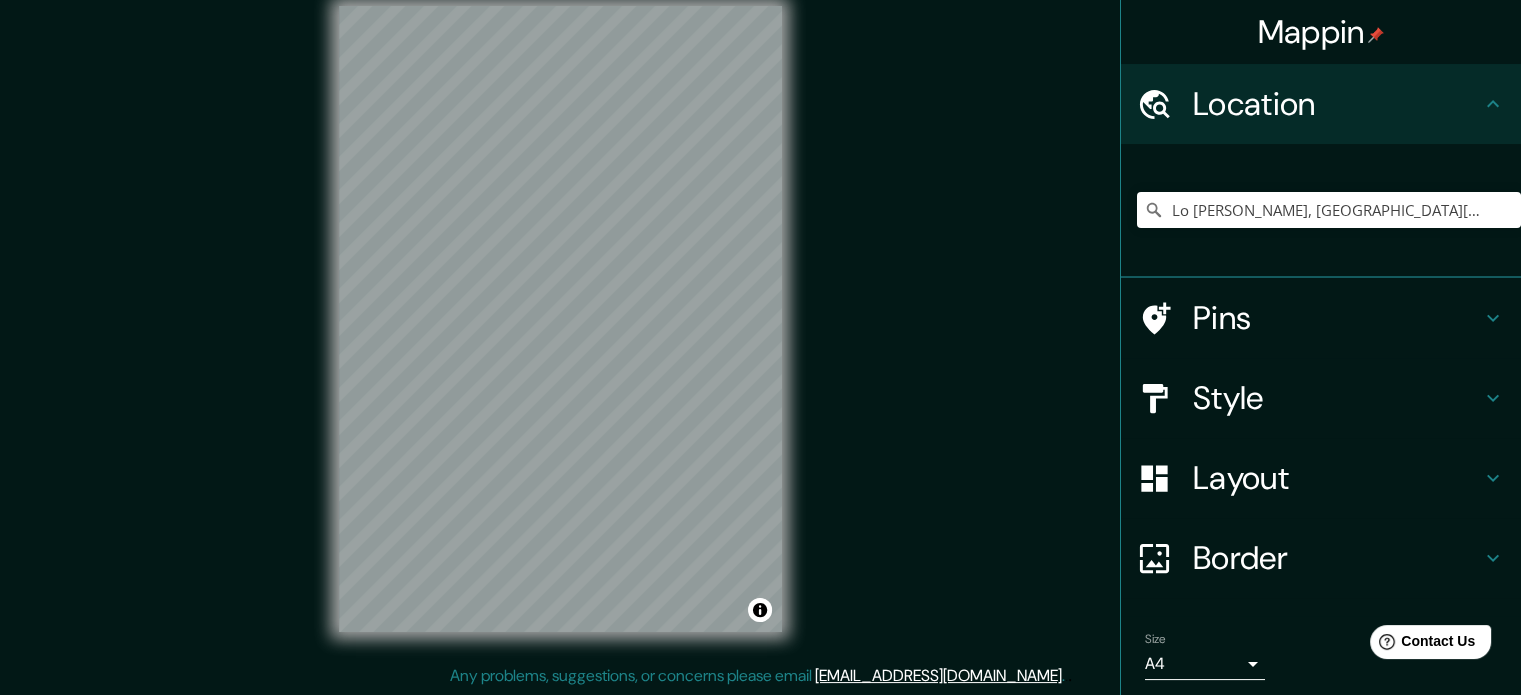 click on "Style" at bounding box center (1337, 398) 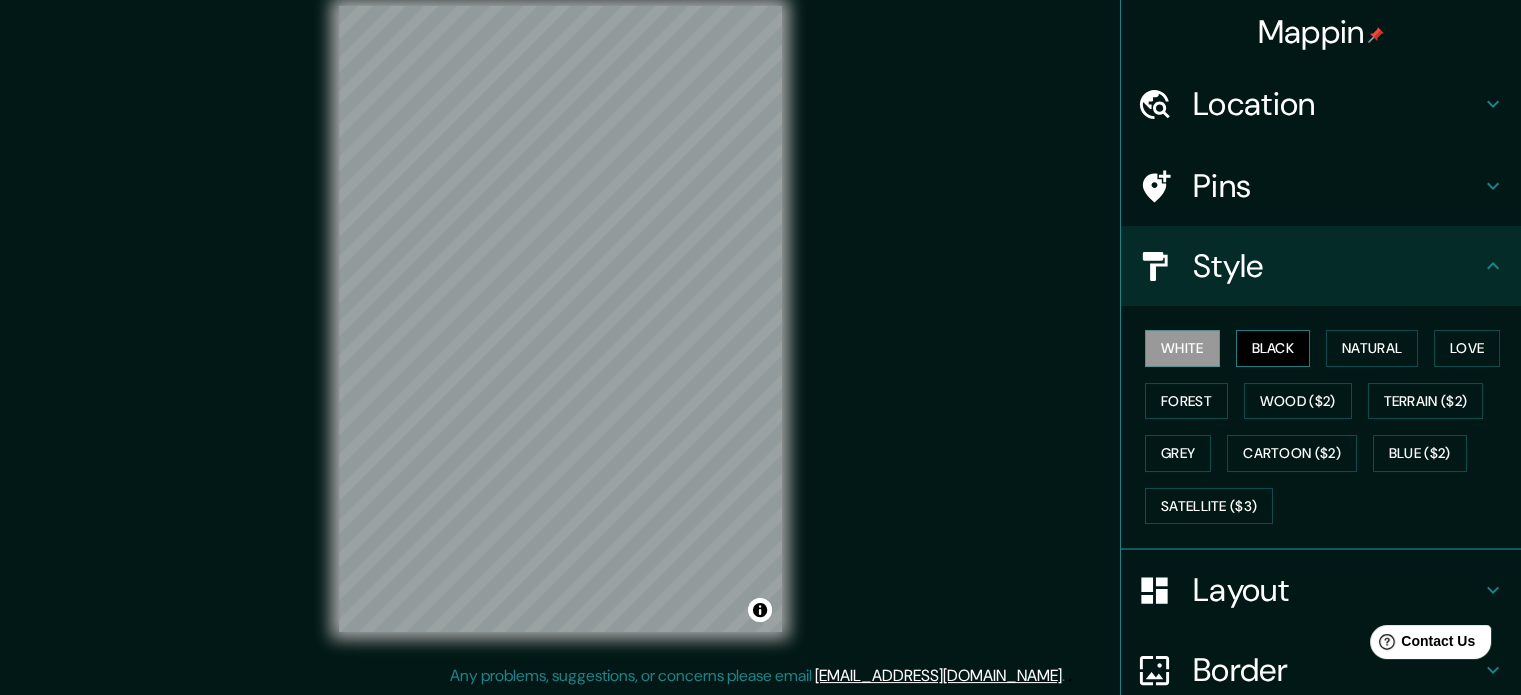 click on "Black" at bounding box center [1273, 348] 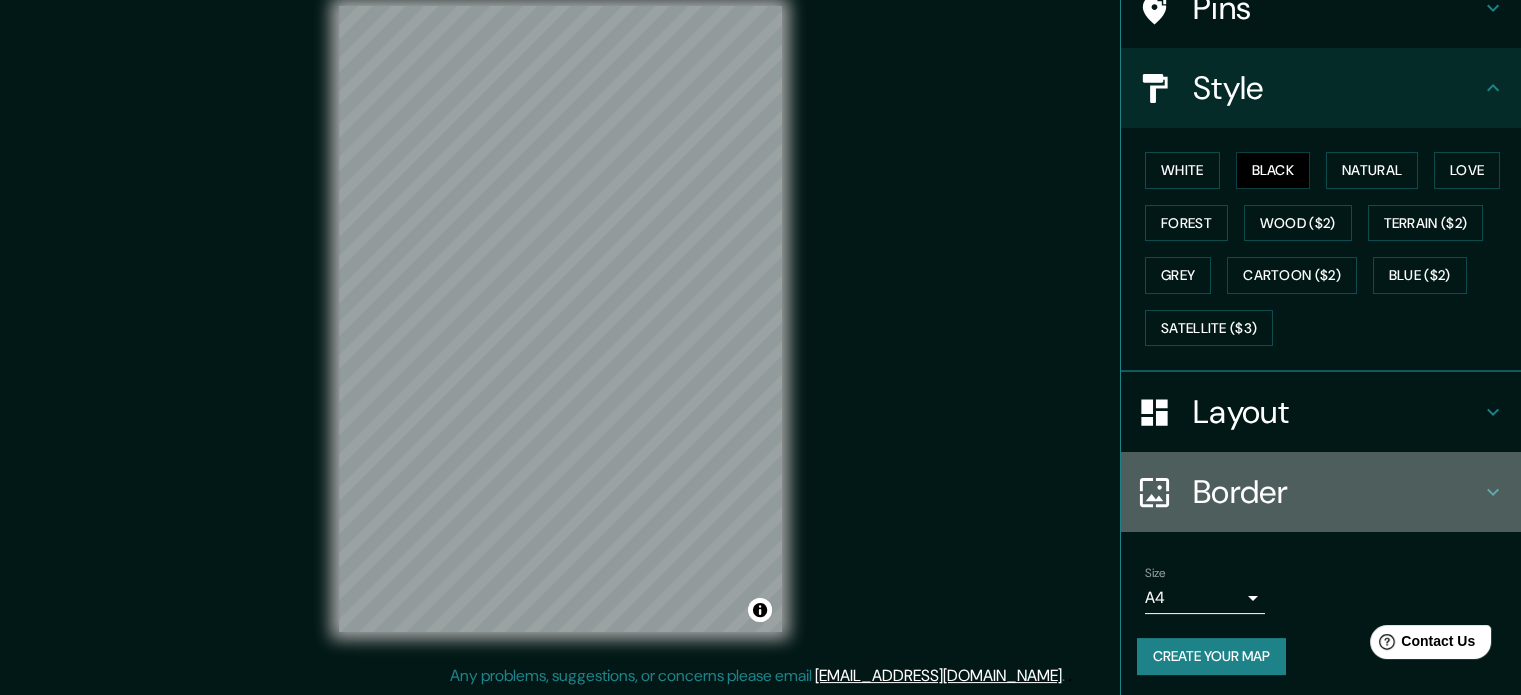 click on "Border" at bounding box center (1337, 492) 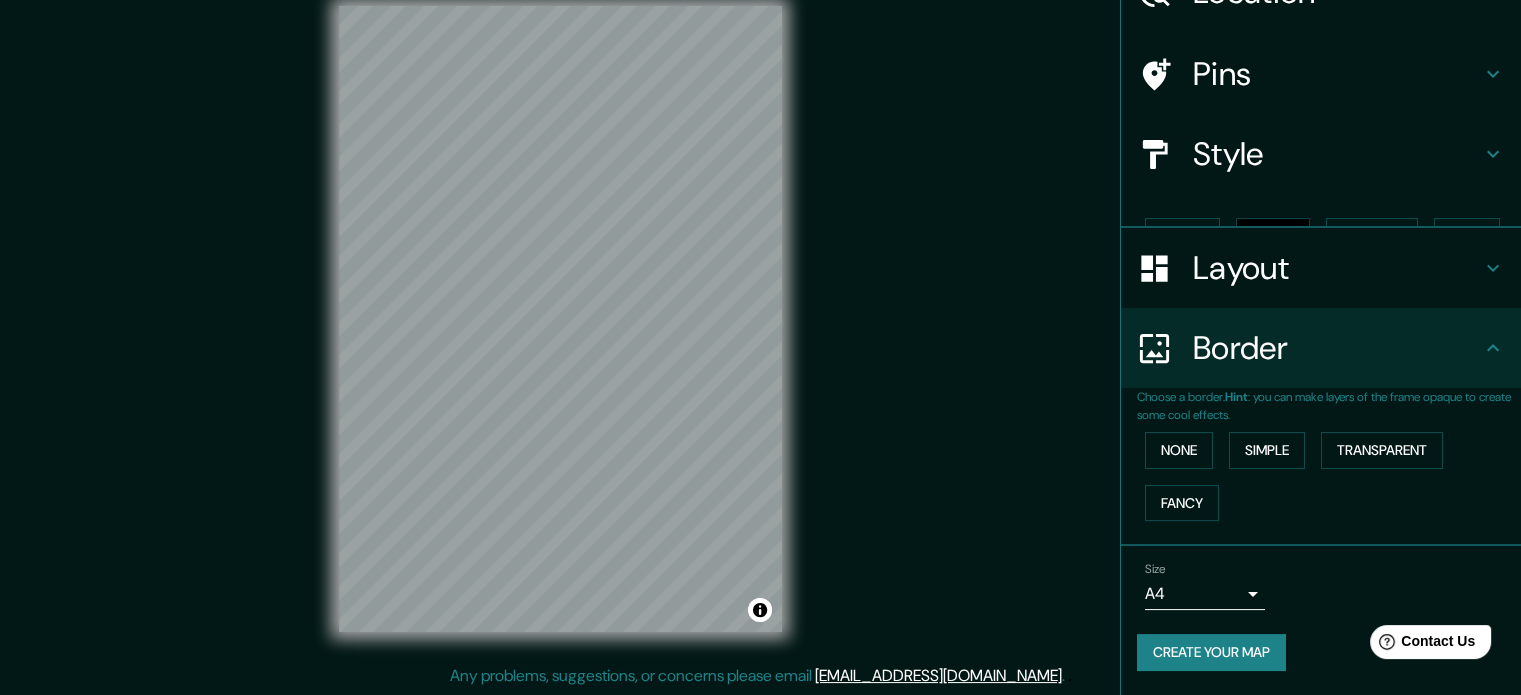 scroll, scrollTop: 76, scrollLeft: 0, axis: vertical 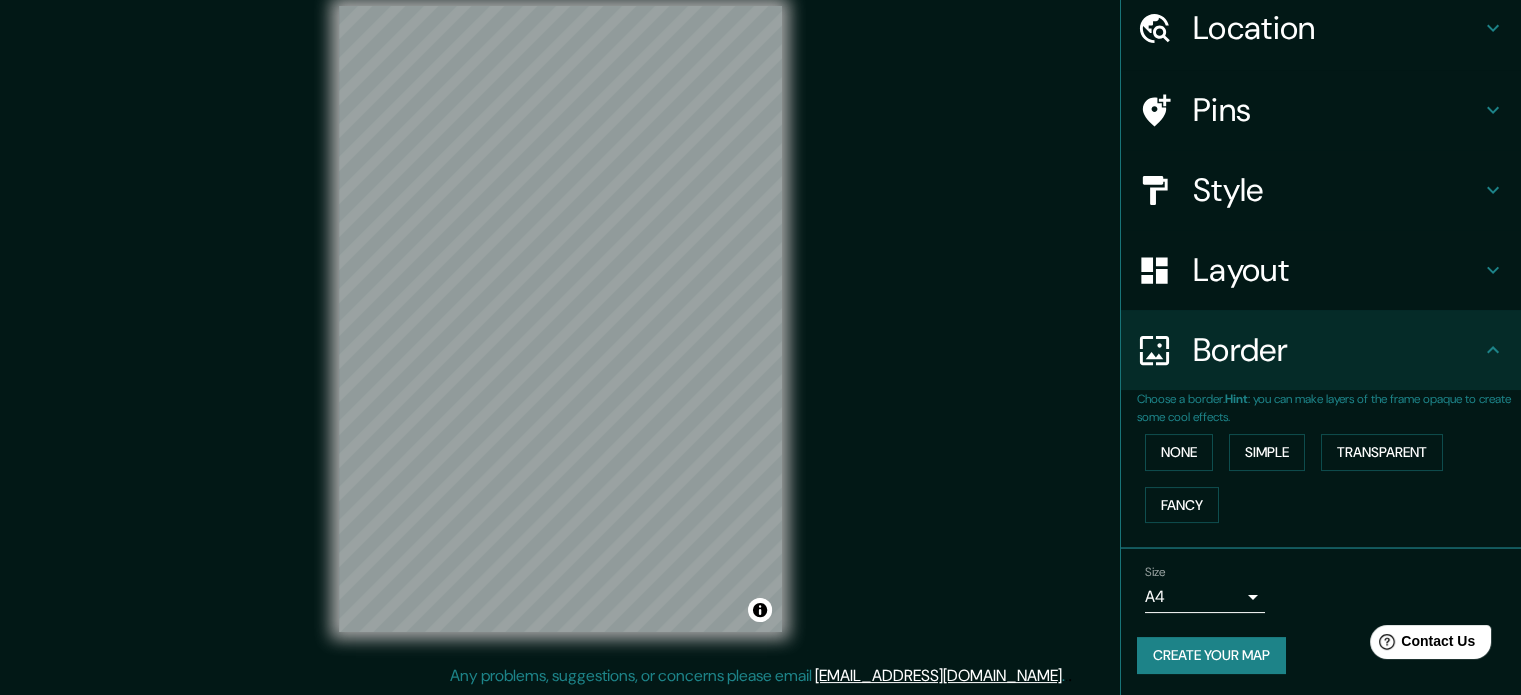 click on "Border" at bounding box center [1321, 350] 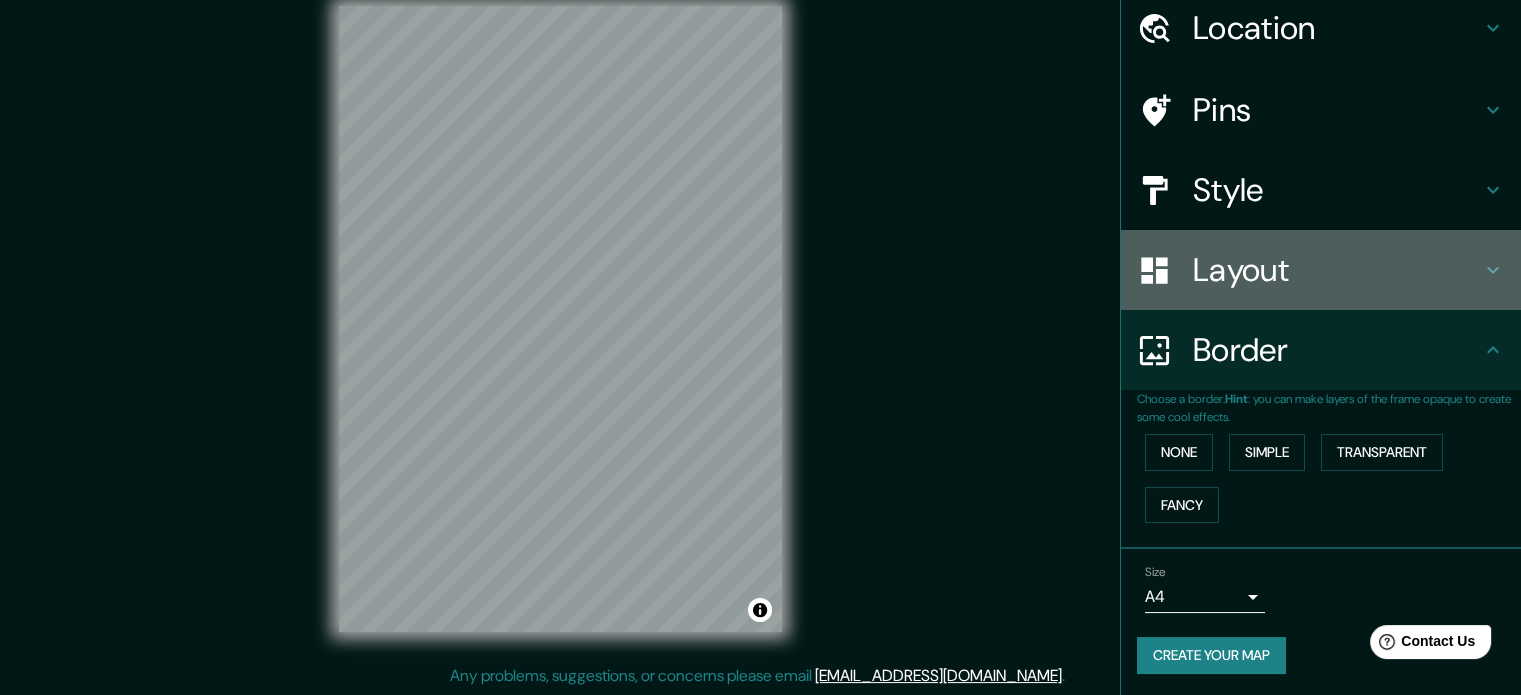 click on "Layout" at bounding box center [1321, 270] 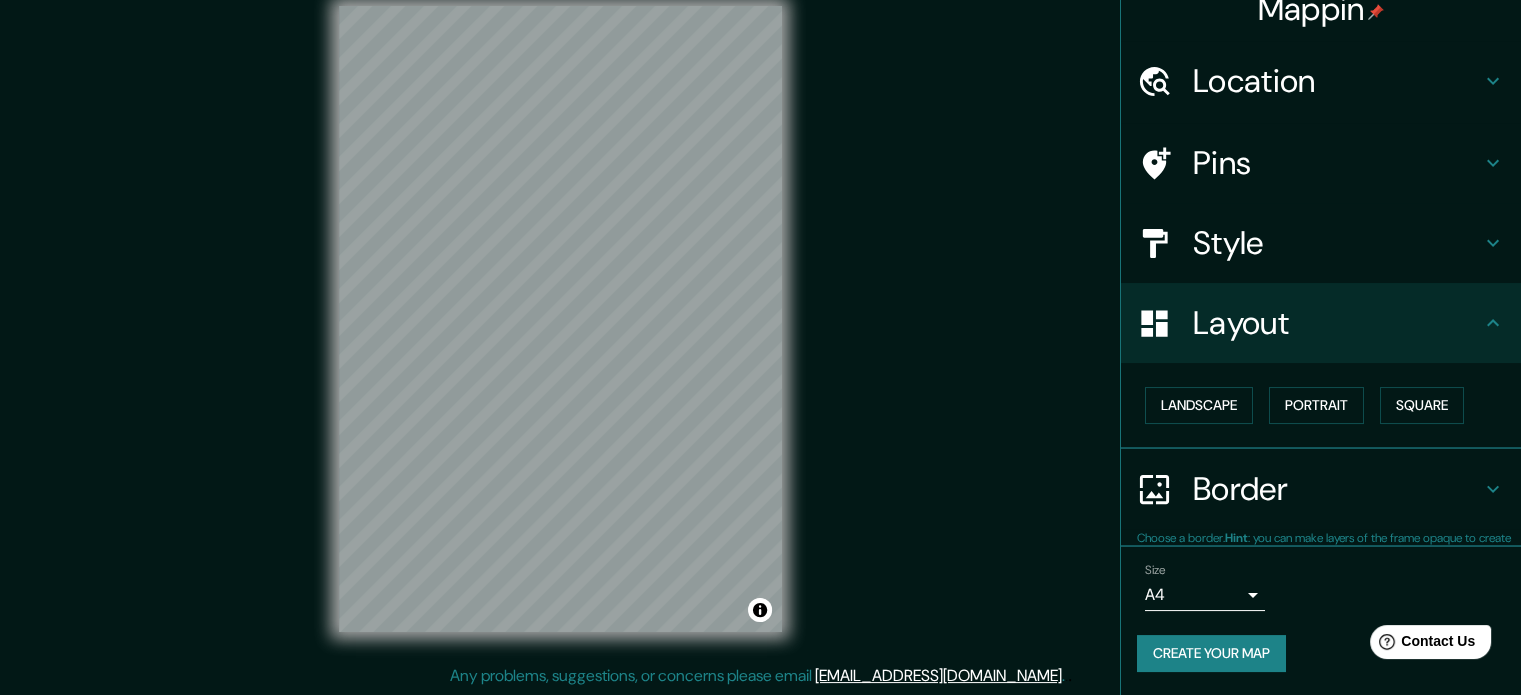 scroll, scrollTop: 22, scrollLeft: 0, axis: vertical 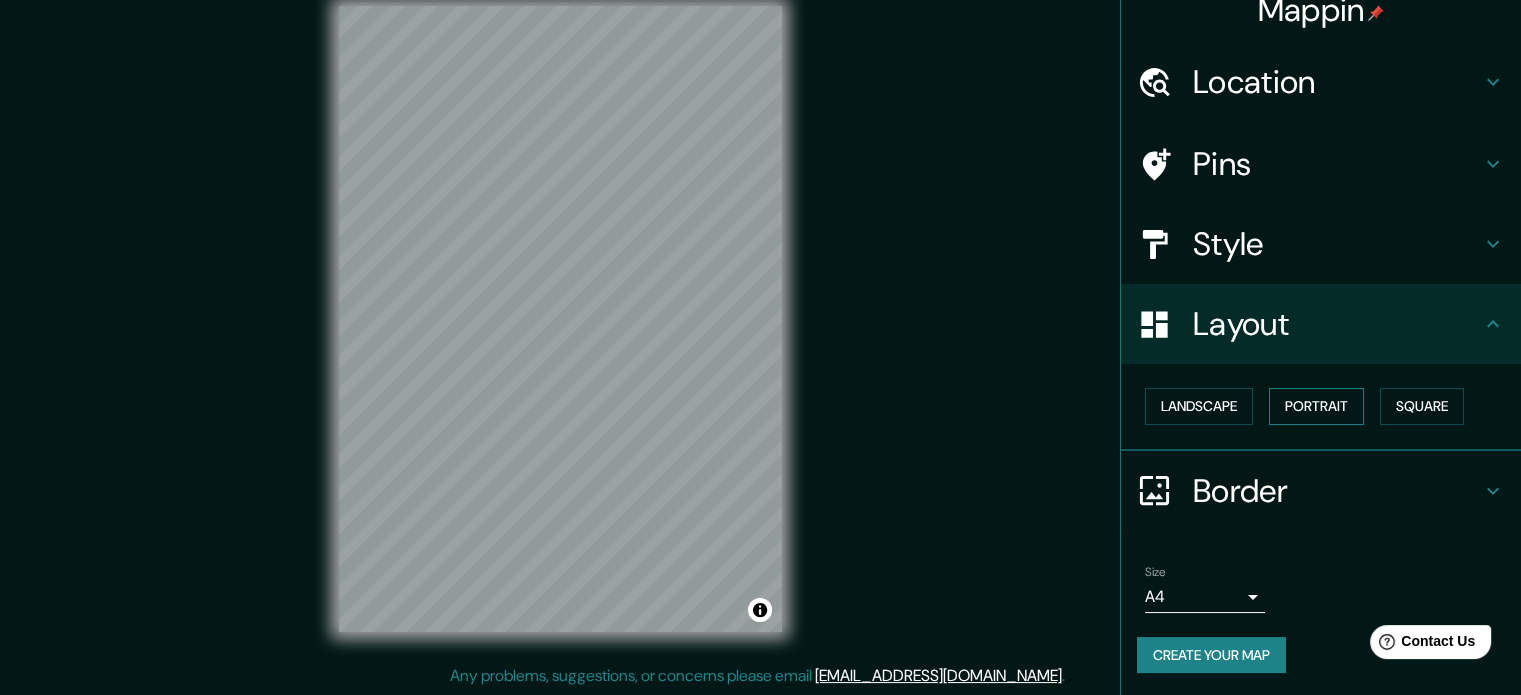 click on "Portrait" at bounding box center [1316, 406] 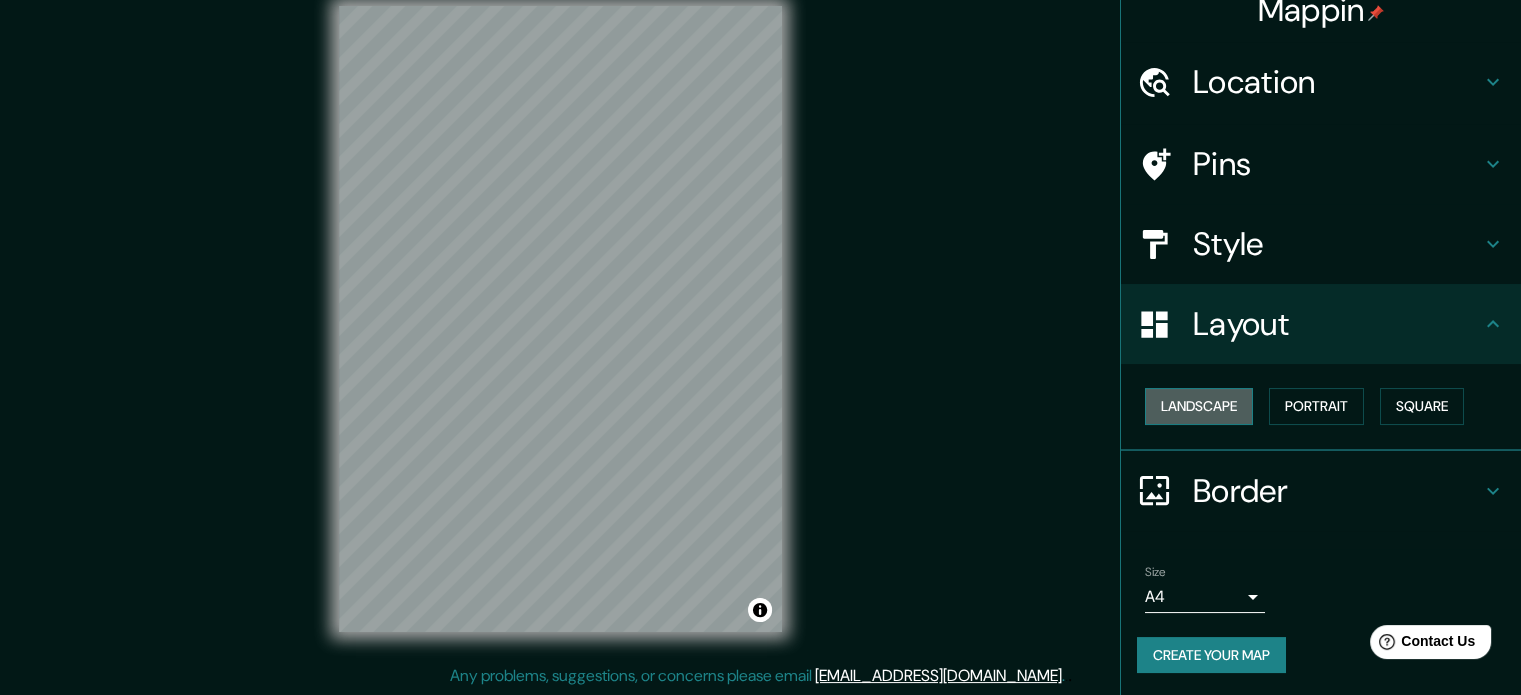 click on "Landscape" at bounding box center (1199, 406) 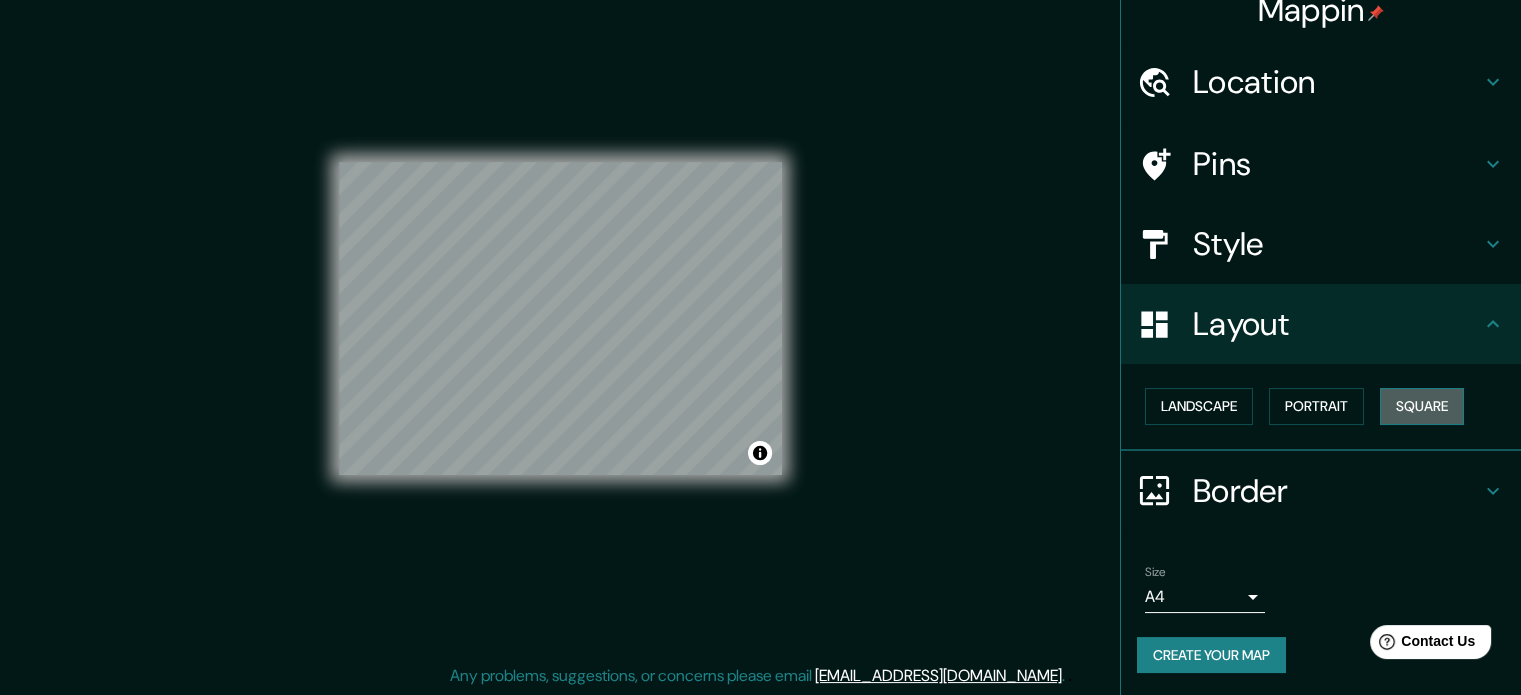 click on "Square" at bounding box center (1422, 406) 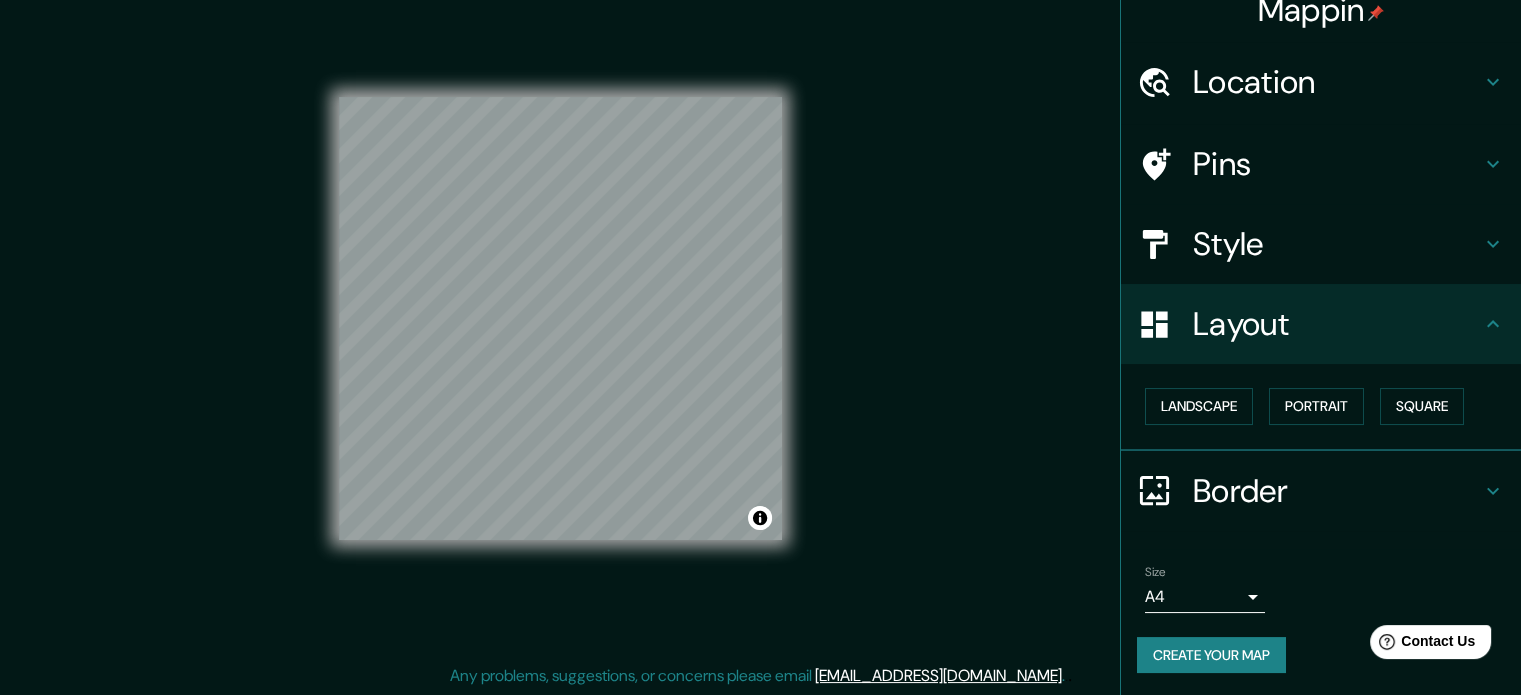 scroll, scrollTop: 17, scrollLeft: 0, axis: vertical 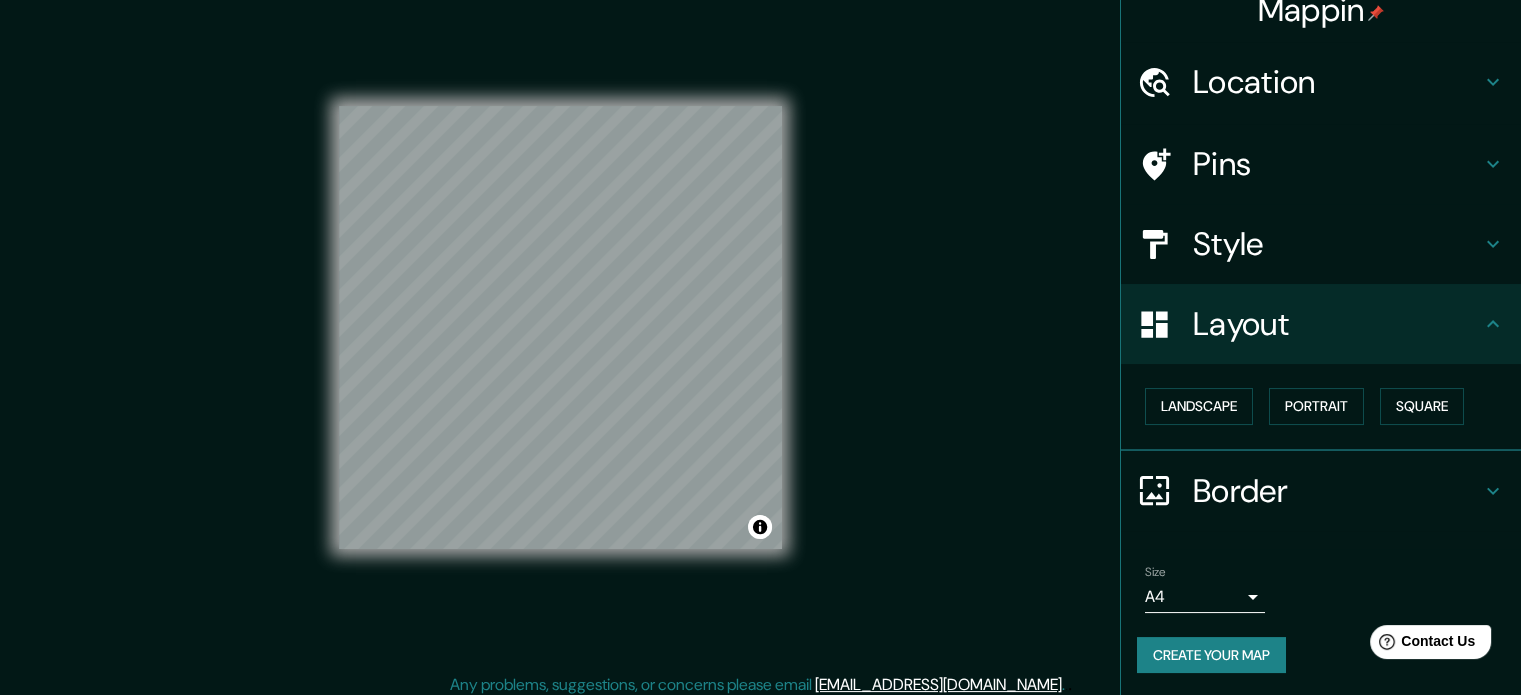 drag, startPoint x: 789, startPoint y: 293, endPoint x: 906, endPoint y: 192, distance: 154.5639 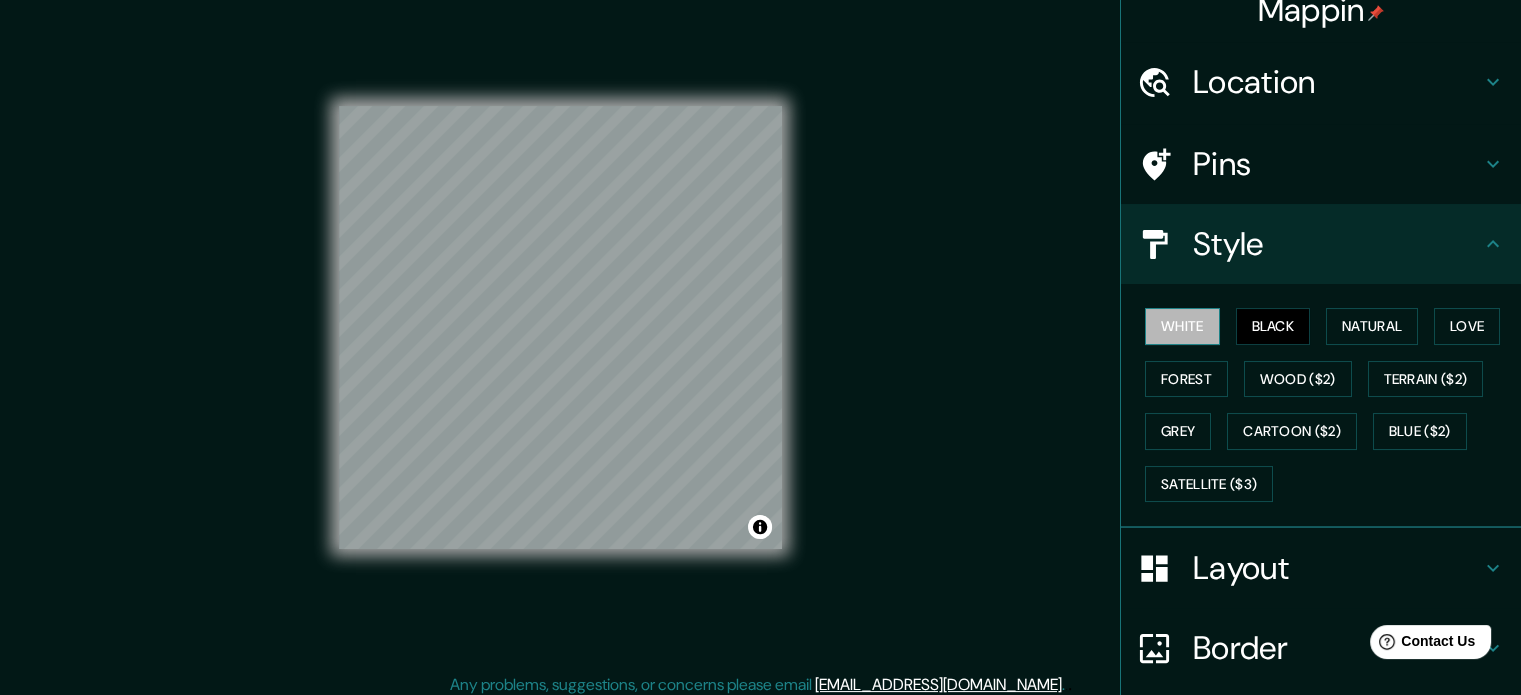 click on "White" at bounding box center (1182, 326) 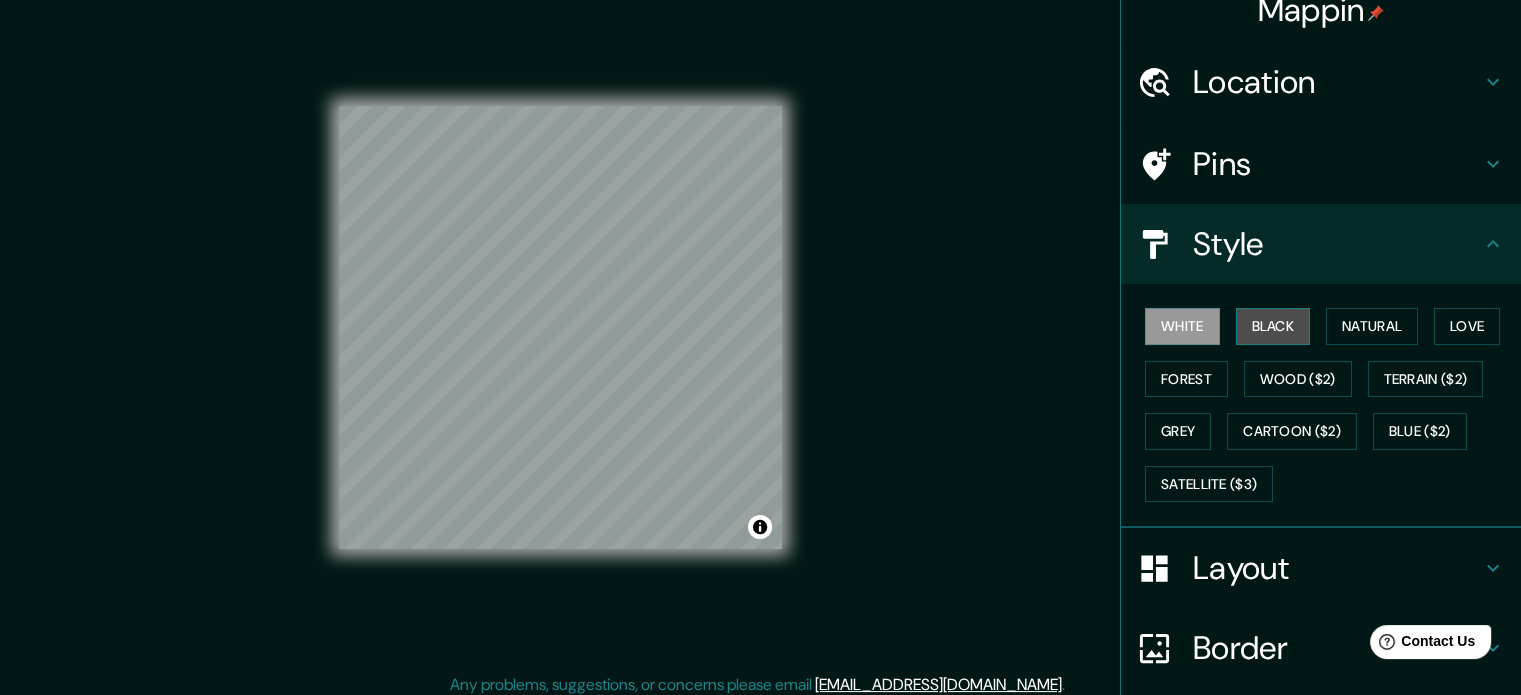 click on "Black" at bounding box center [1273, 326] 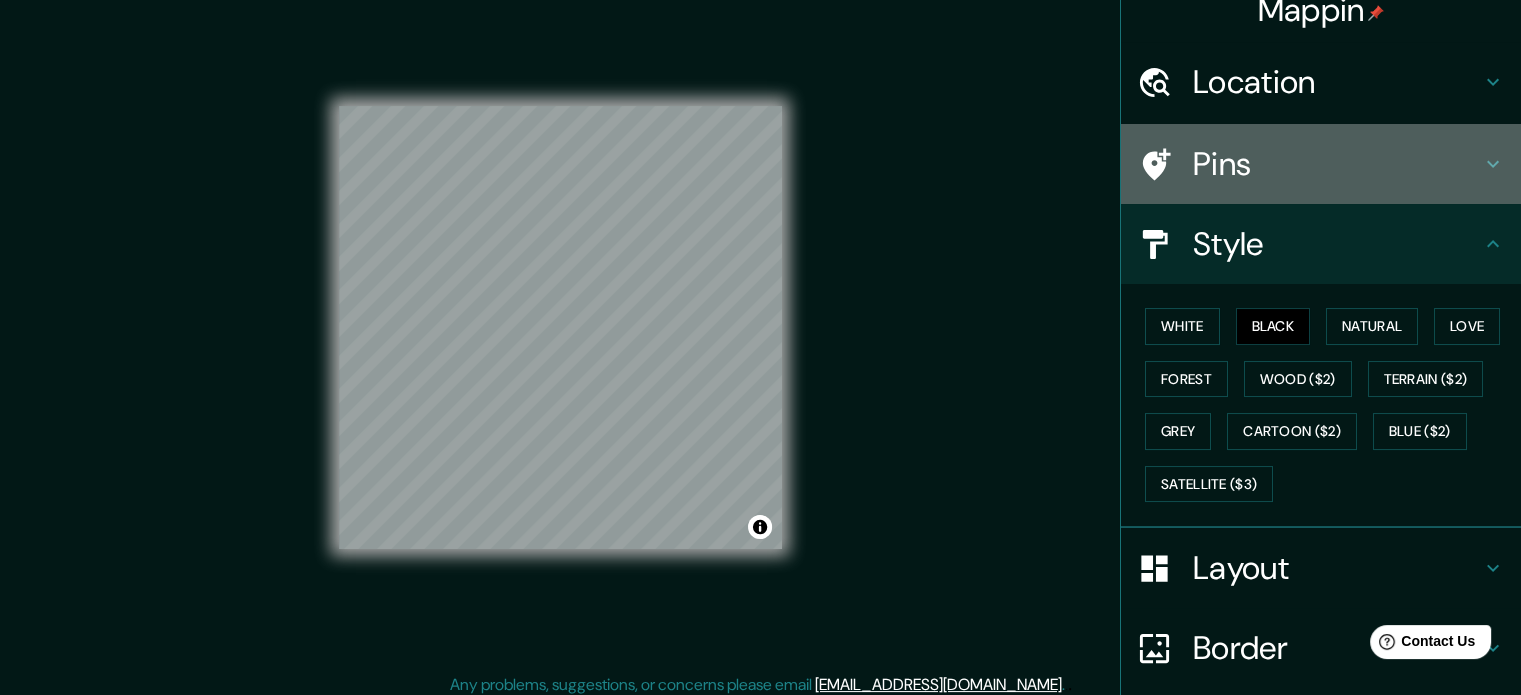 click on "Pins" at bounding box center (1337, 164) 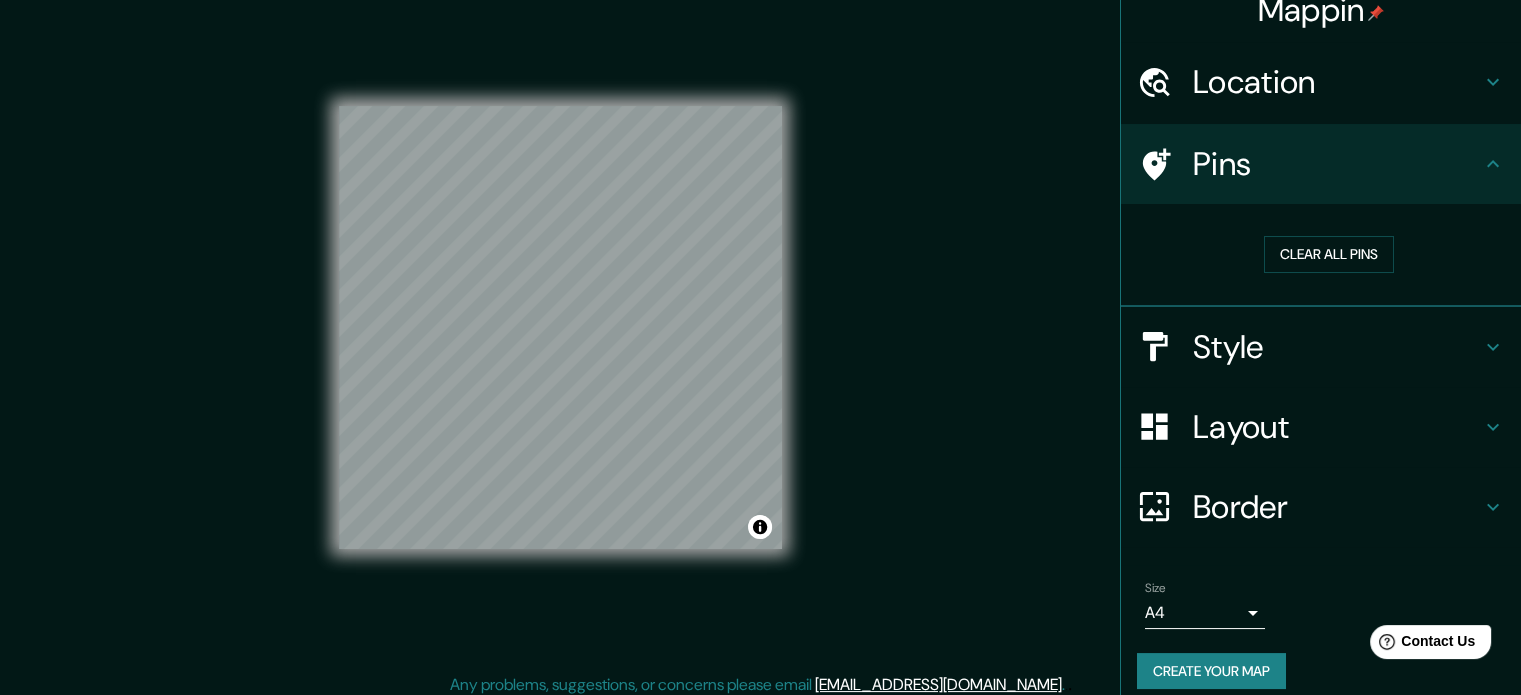 click on "Pins" at bounding box center (1337, 164) 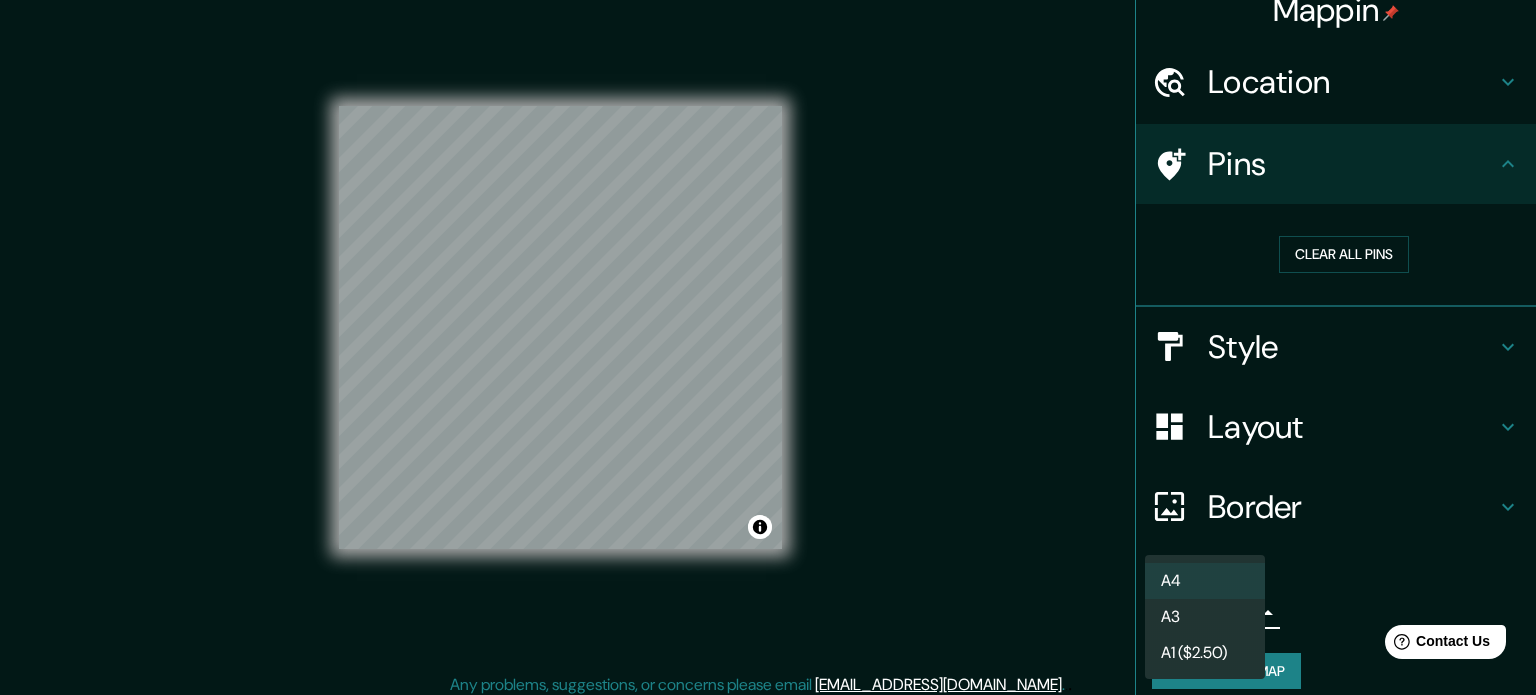 click on "A3" at bounding box center (1205, 617) 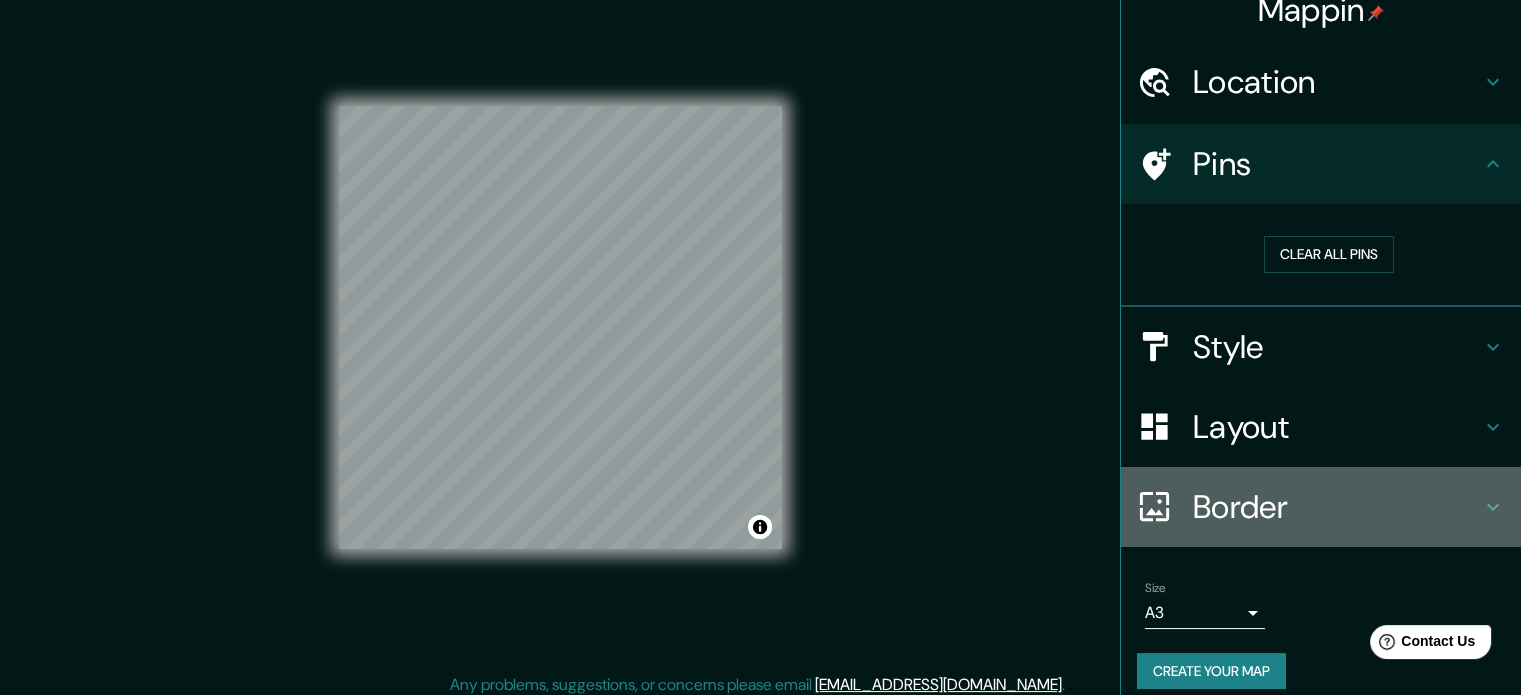 click on "Border" at bounding box center [1321, 507] 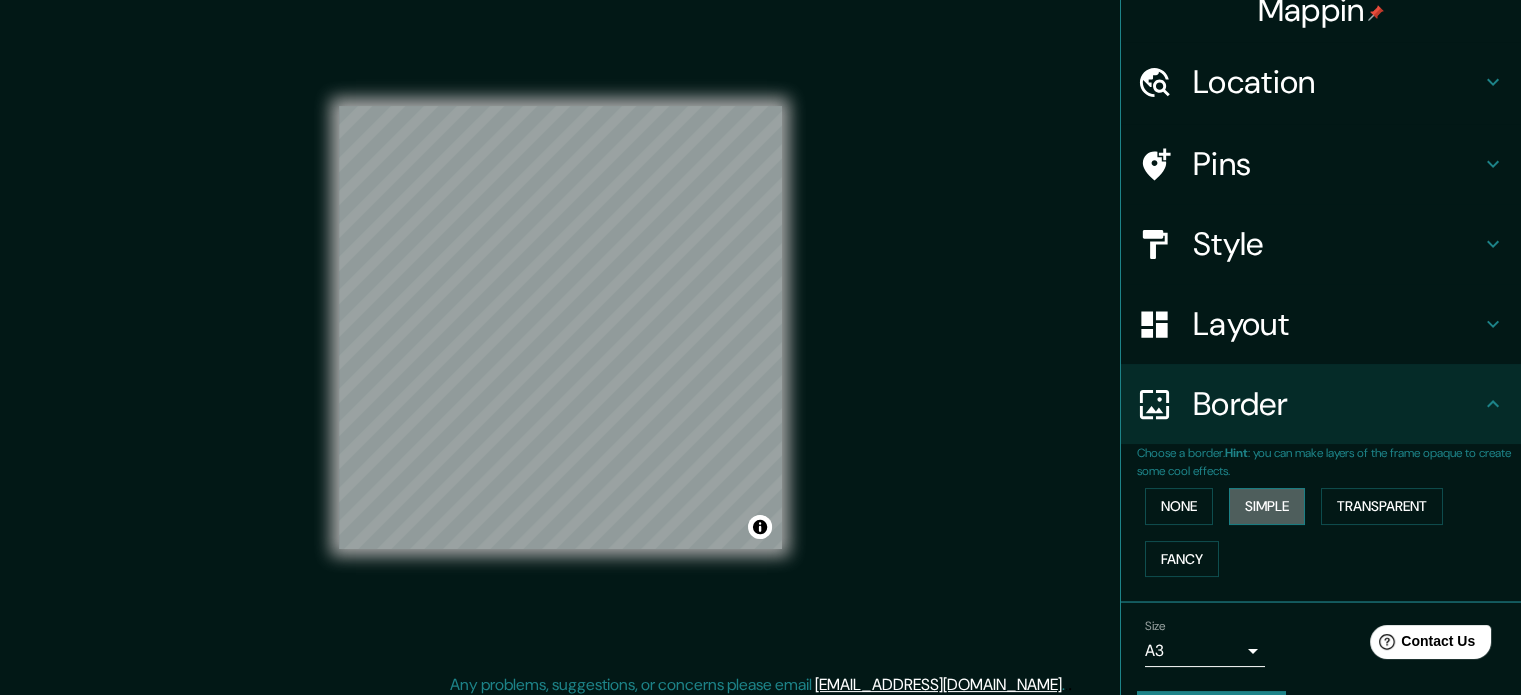 click on "Simple" at bounding box center [1267, 506] 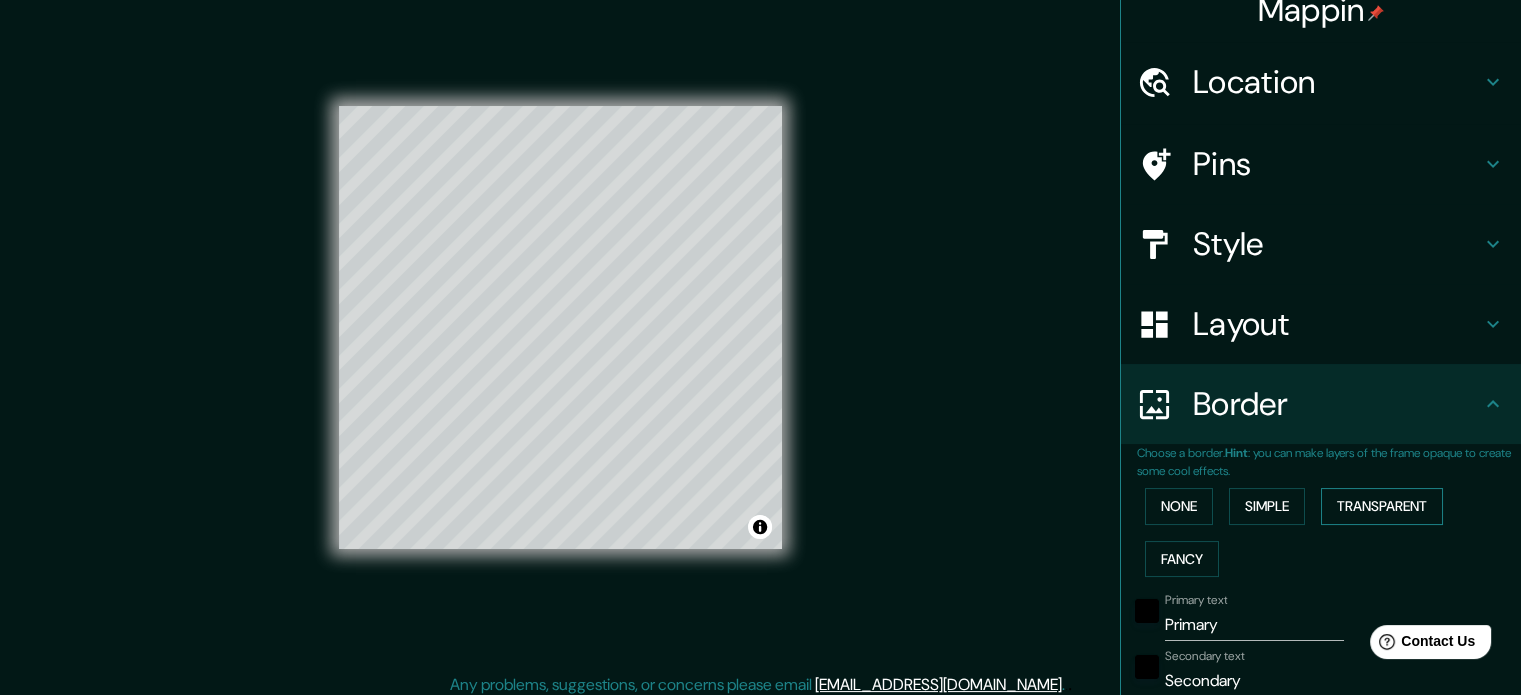 click on "Transparent" at bounding box center [1382, 506] 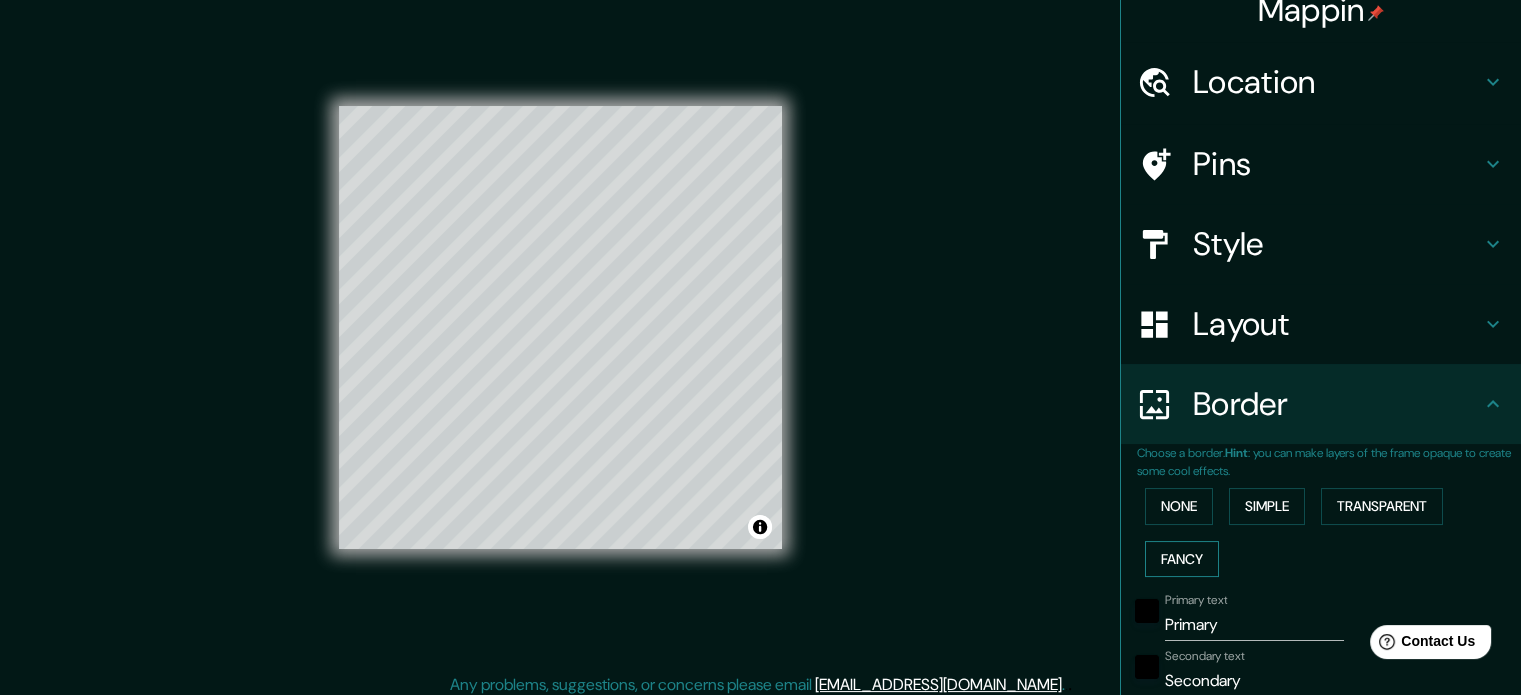 click on "Fancy" at bounding box center [1182, 559] 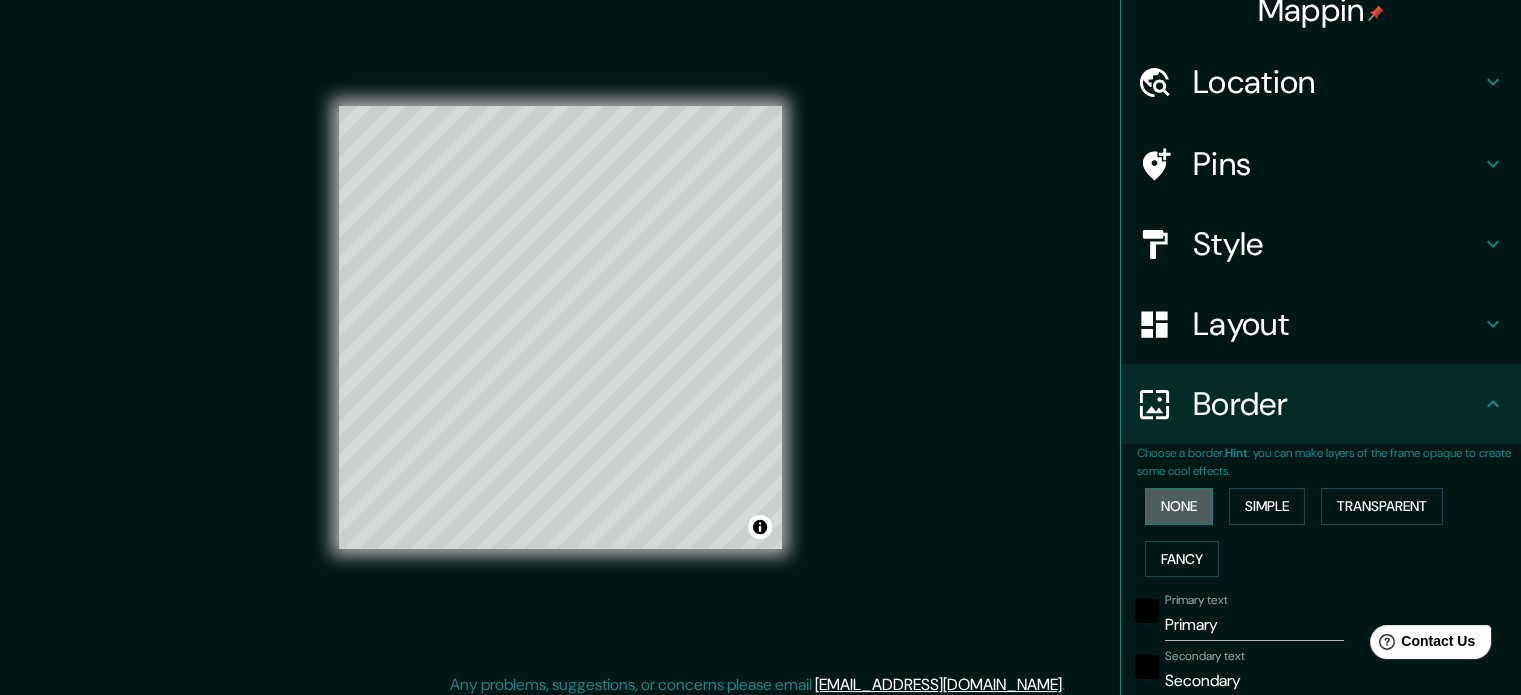 click on "None" at bounding box center (1179, 506) 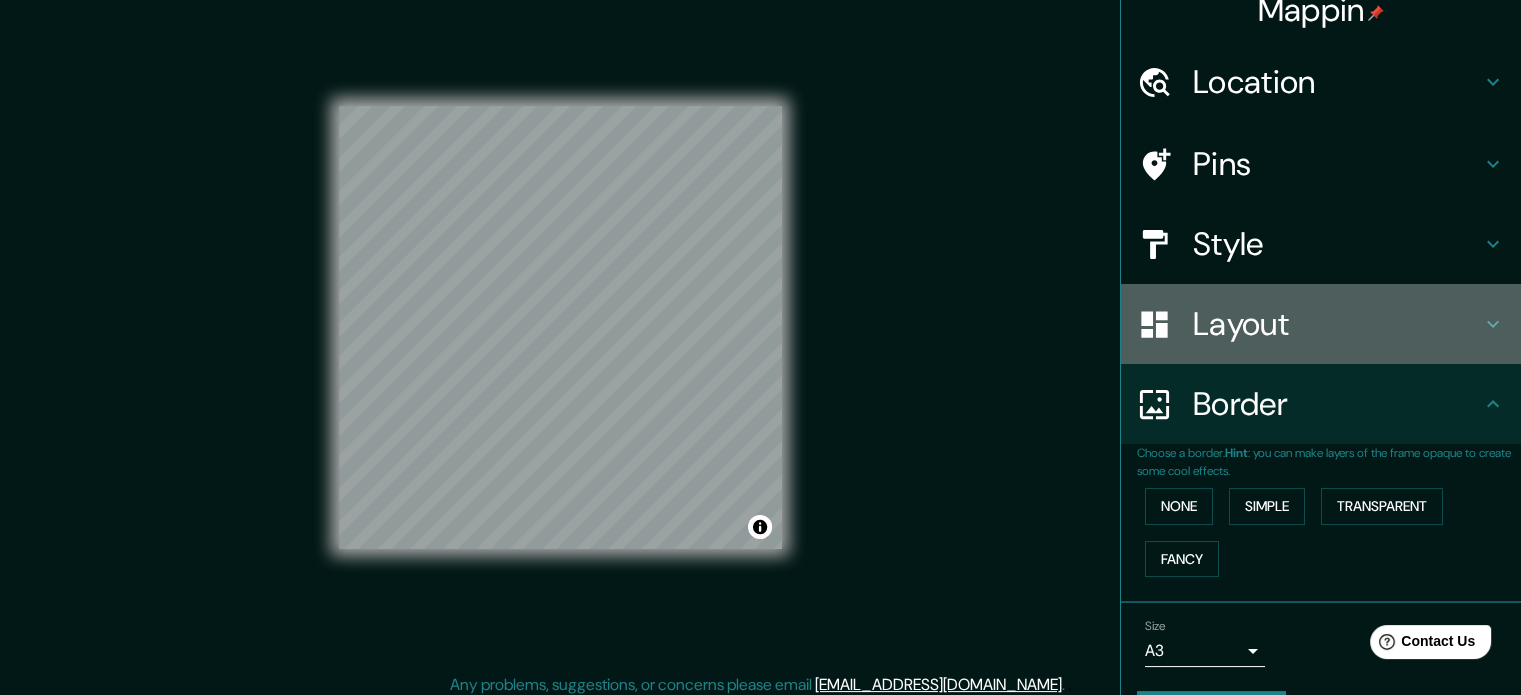 click on "Layout" at bounding box center [1337, 324] 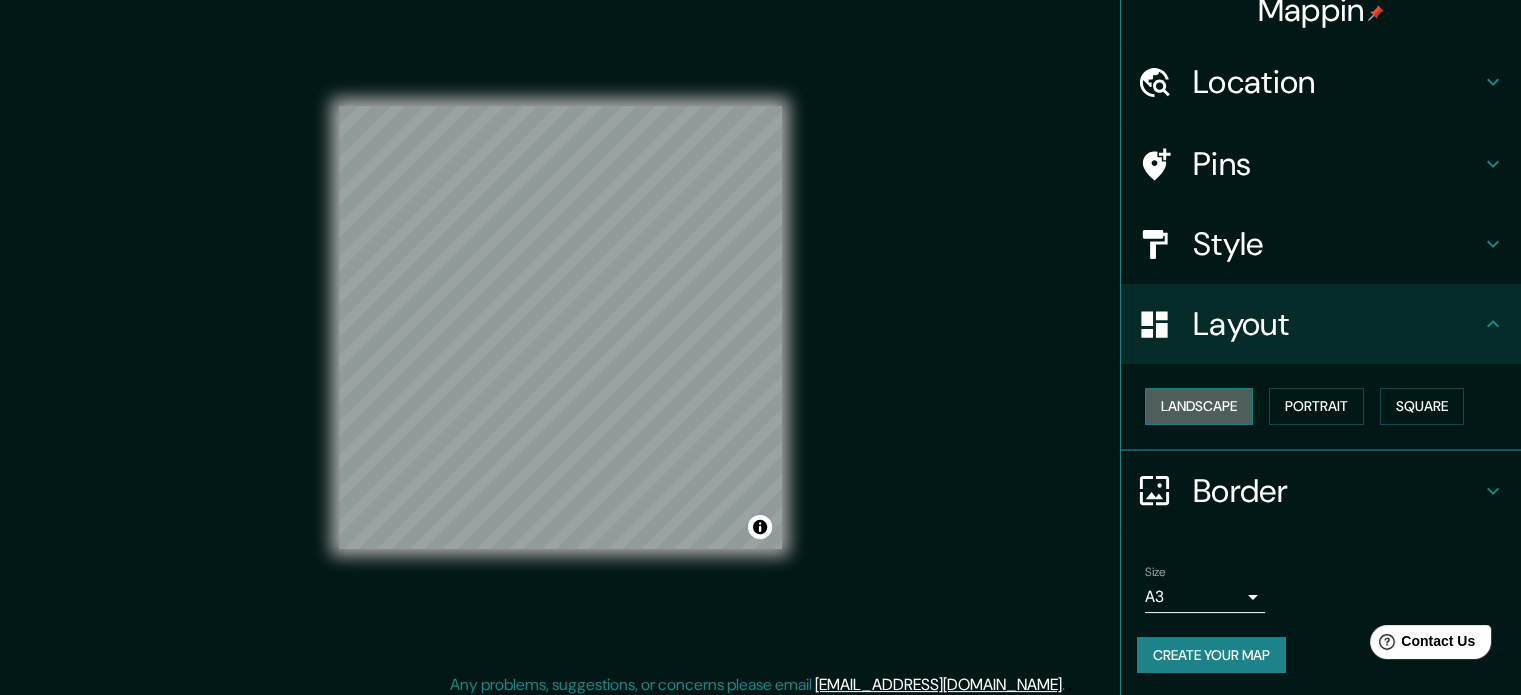 click on "Landscape" at bounding box center (1199, 406) 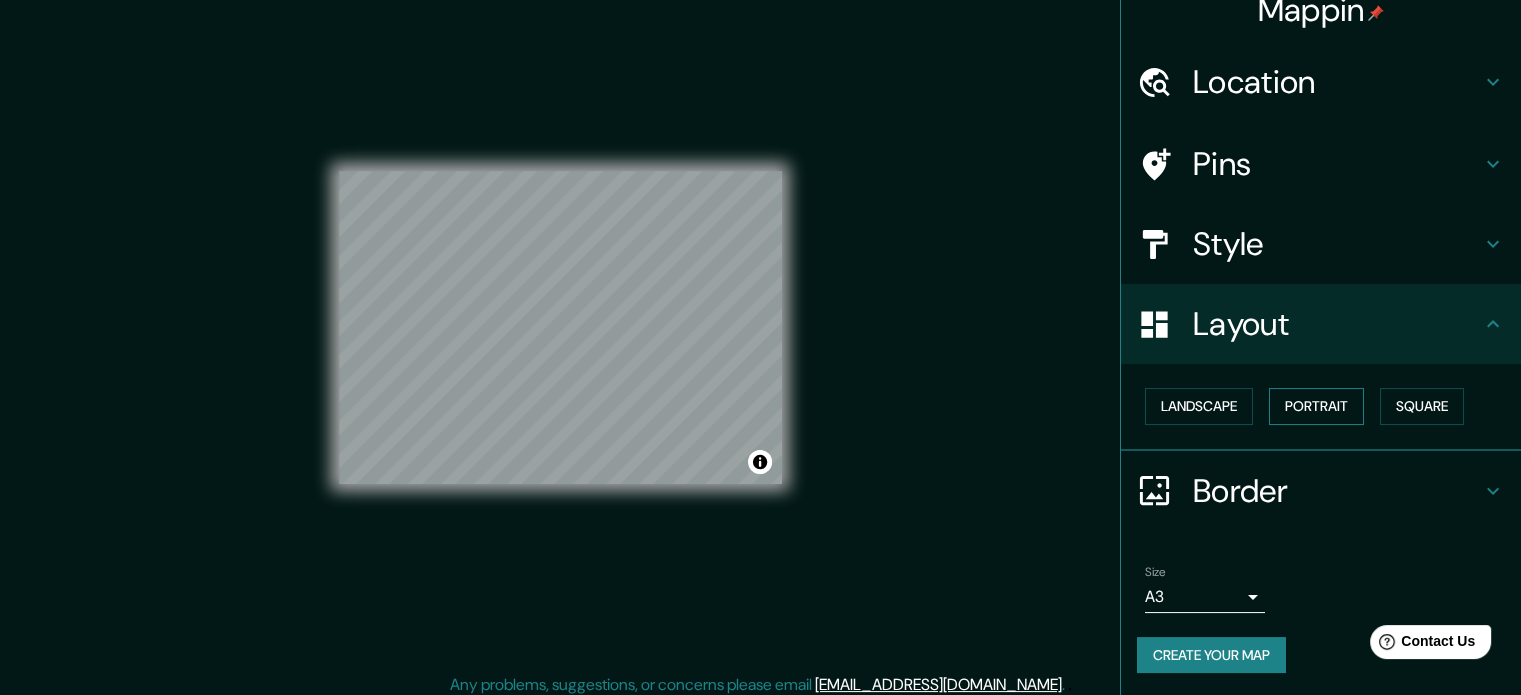 click on "Portrait" at bounding box center (1316, 406) 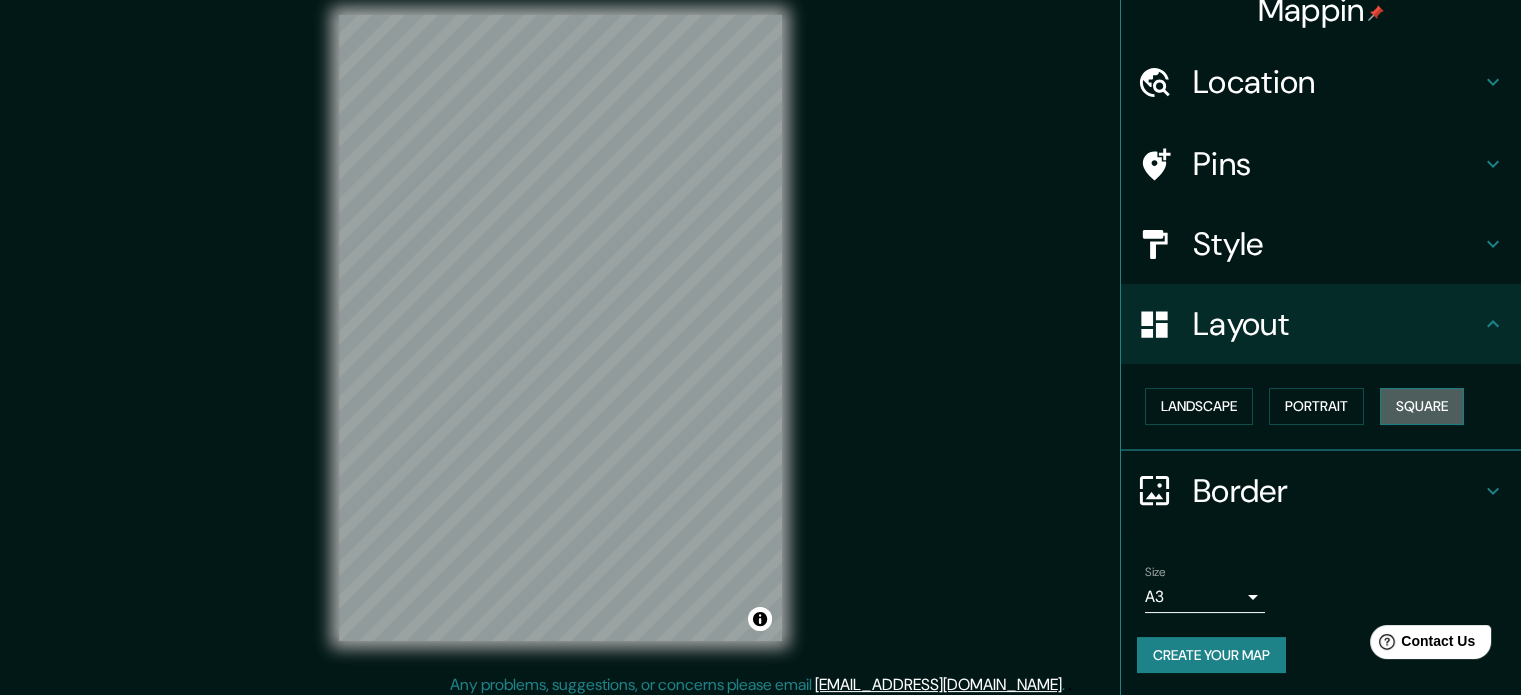 click on "Square" at bounding box center (1422, 406) 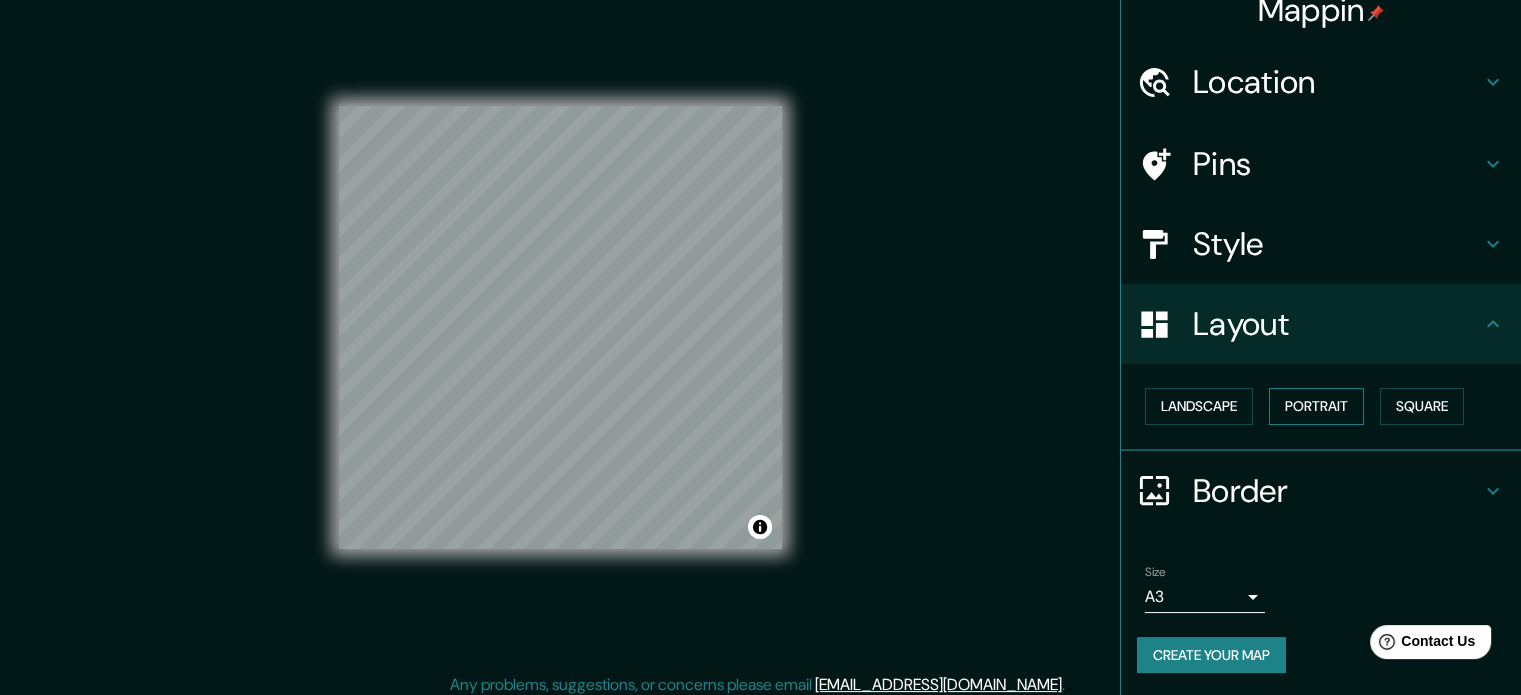 click on "Portrait" at bounding box center (1316, 406) 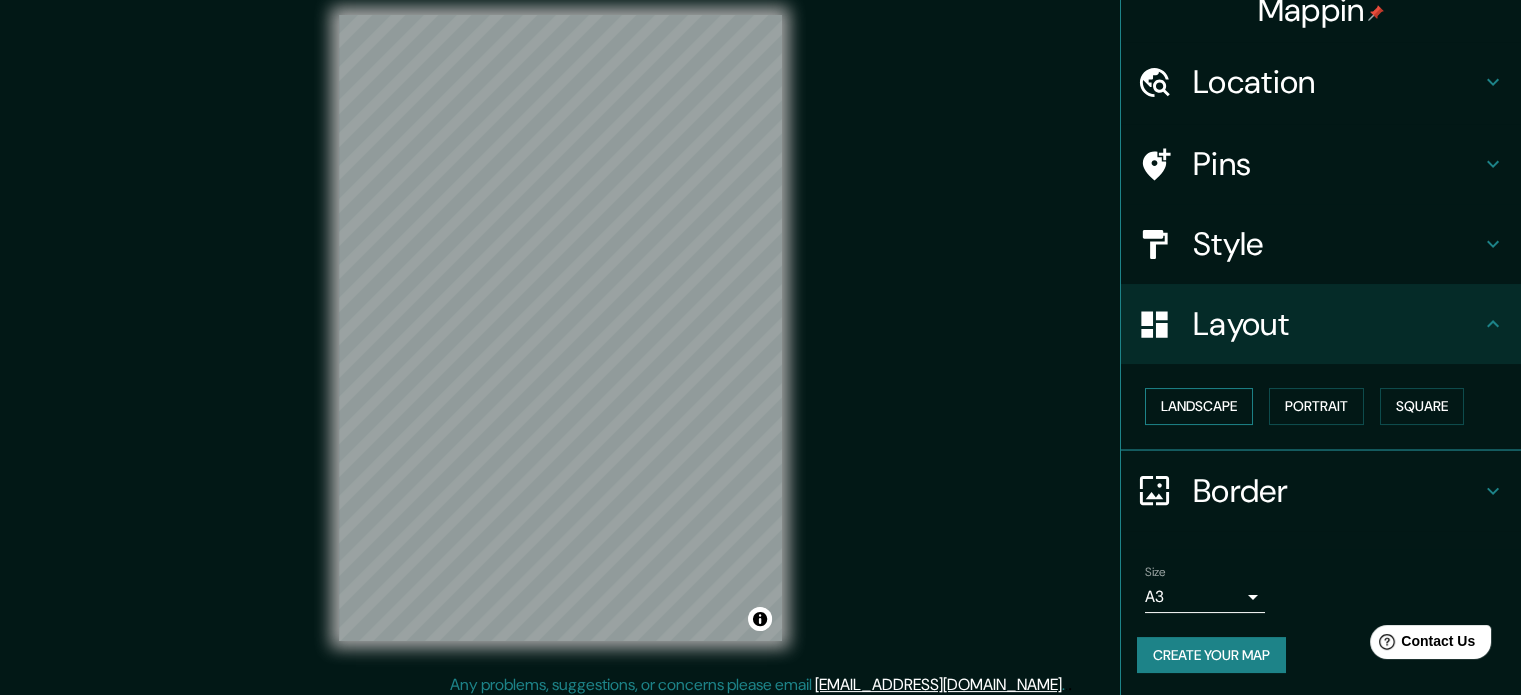 click on "Landscape" at bounding box center [1199, 406] 